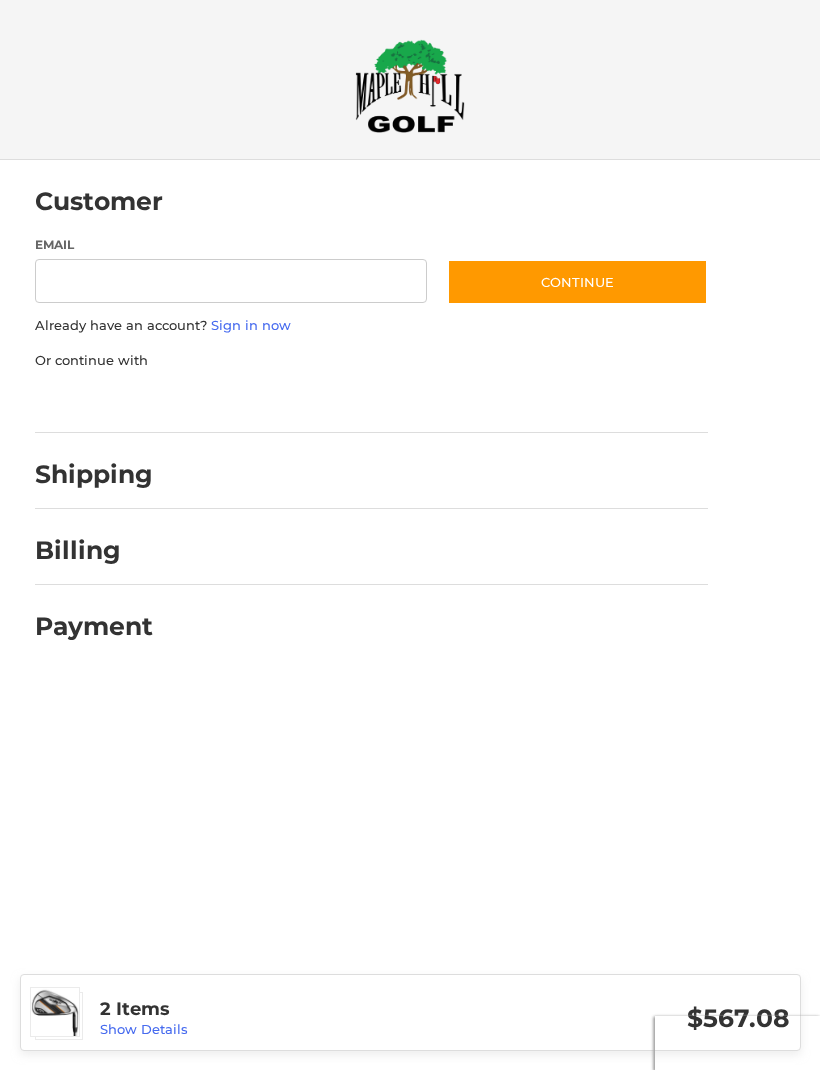 scroll, scrollTop: 0, scrollLeft: 0, axis: both 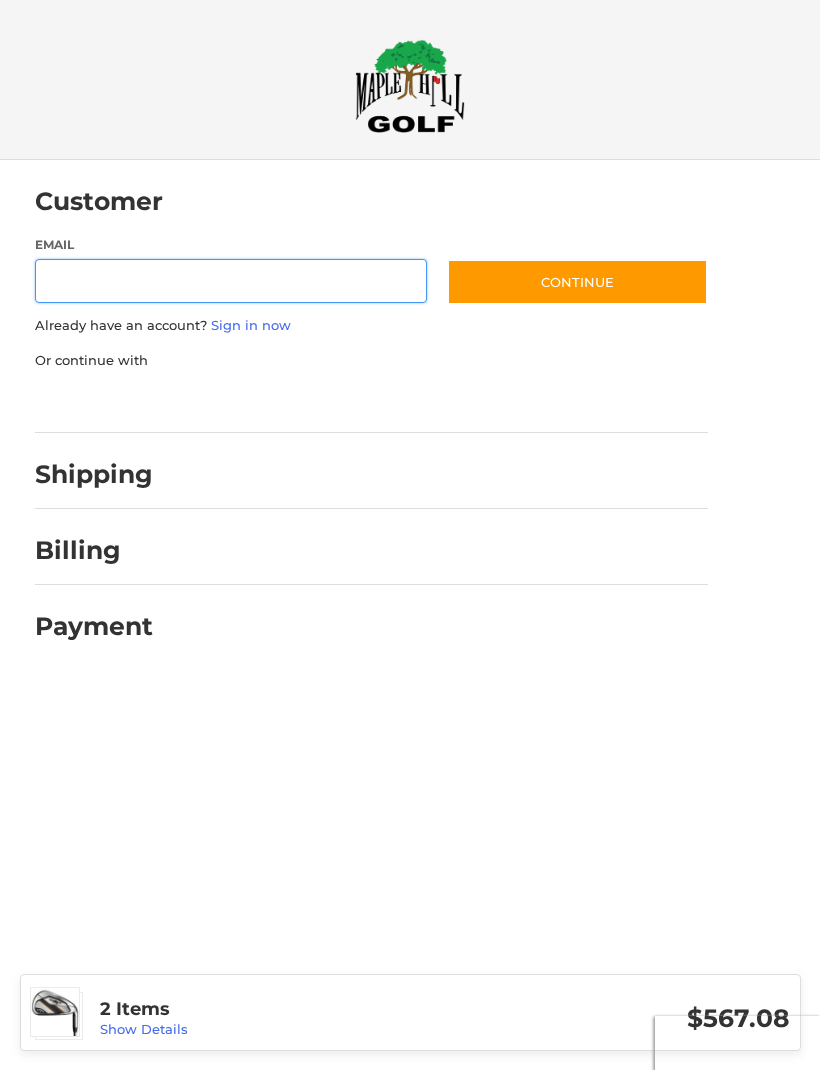 click on "Email" at bounding box center (231, 281) 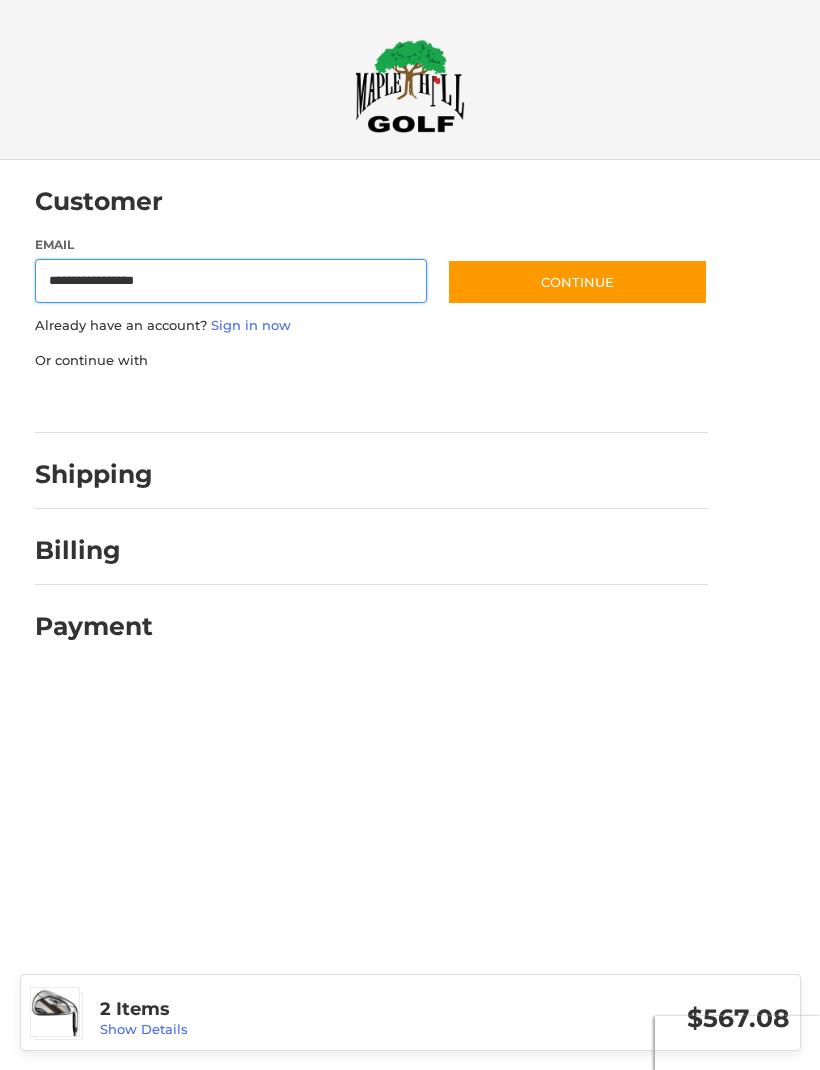 type on "**********" 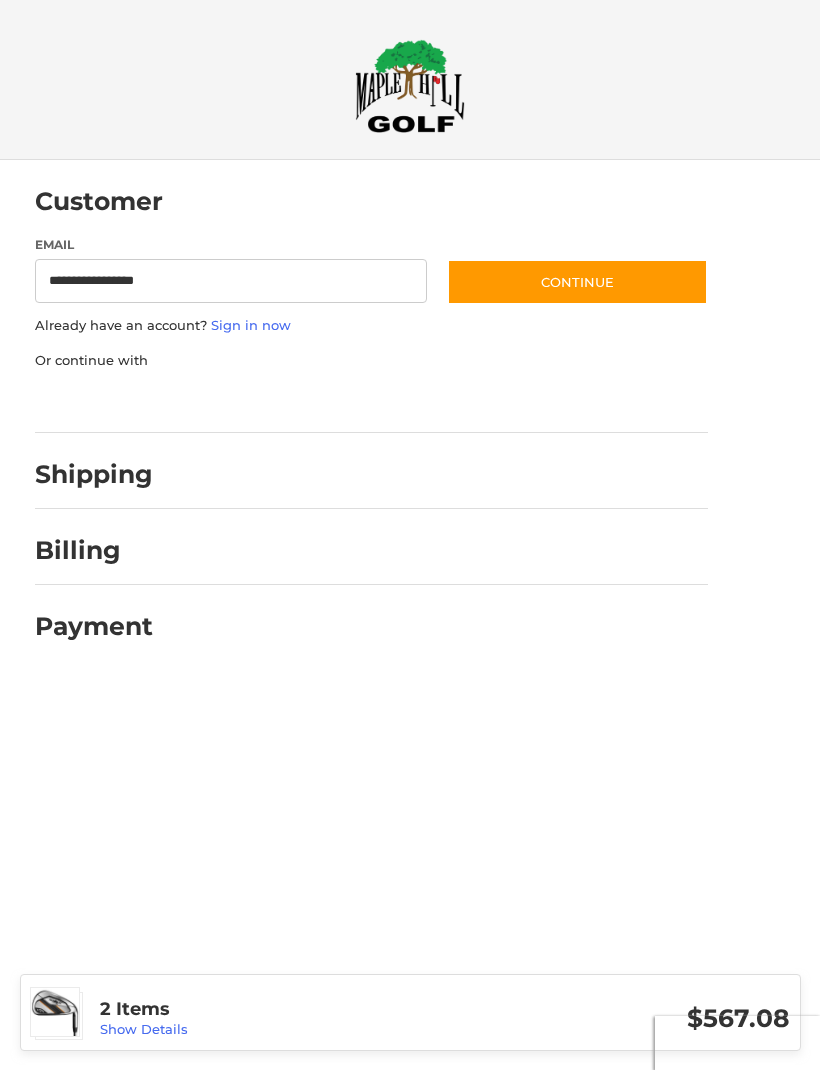 click on "Continue" at bounding box center (577, 282) 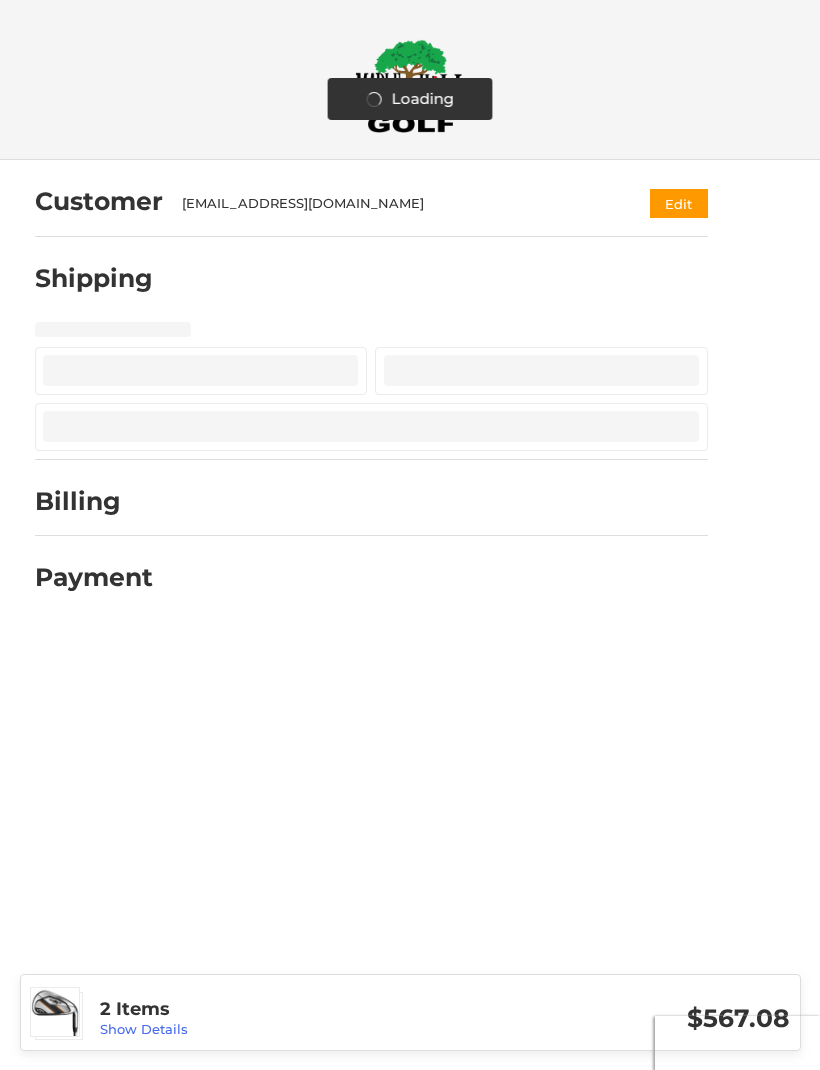 select on "**" 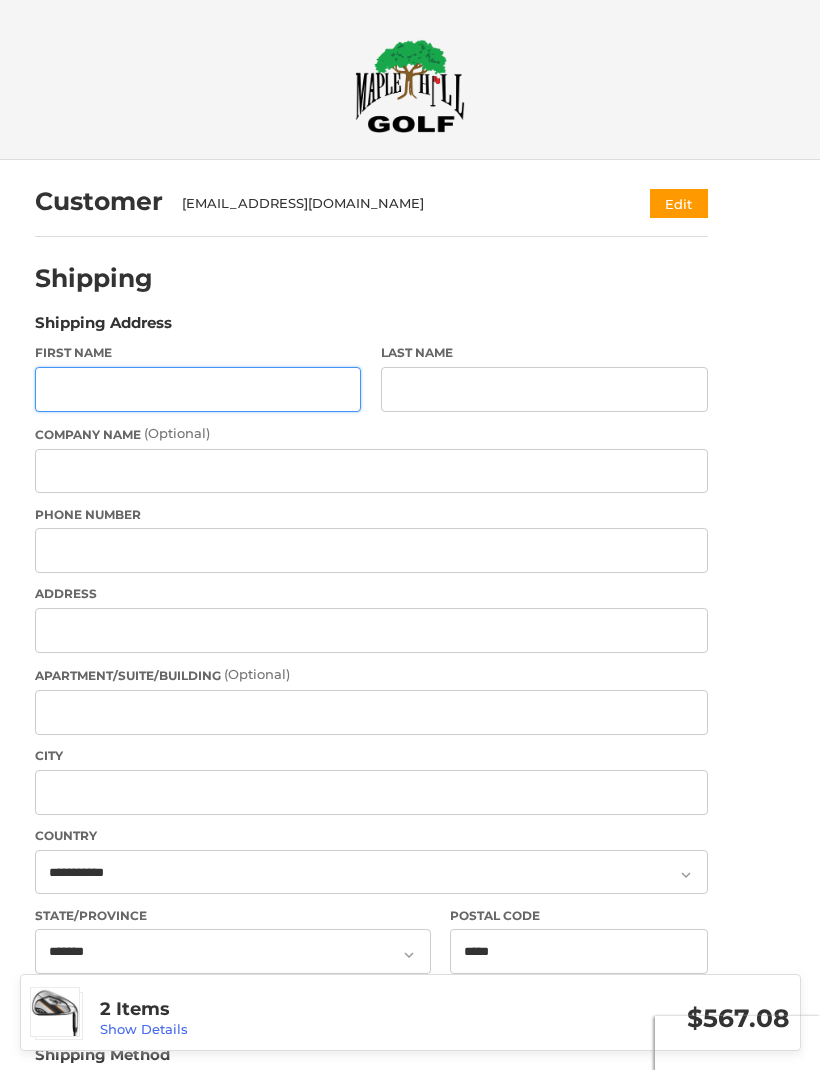 click on "First Name" at bounding box center [198, 389] 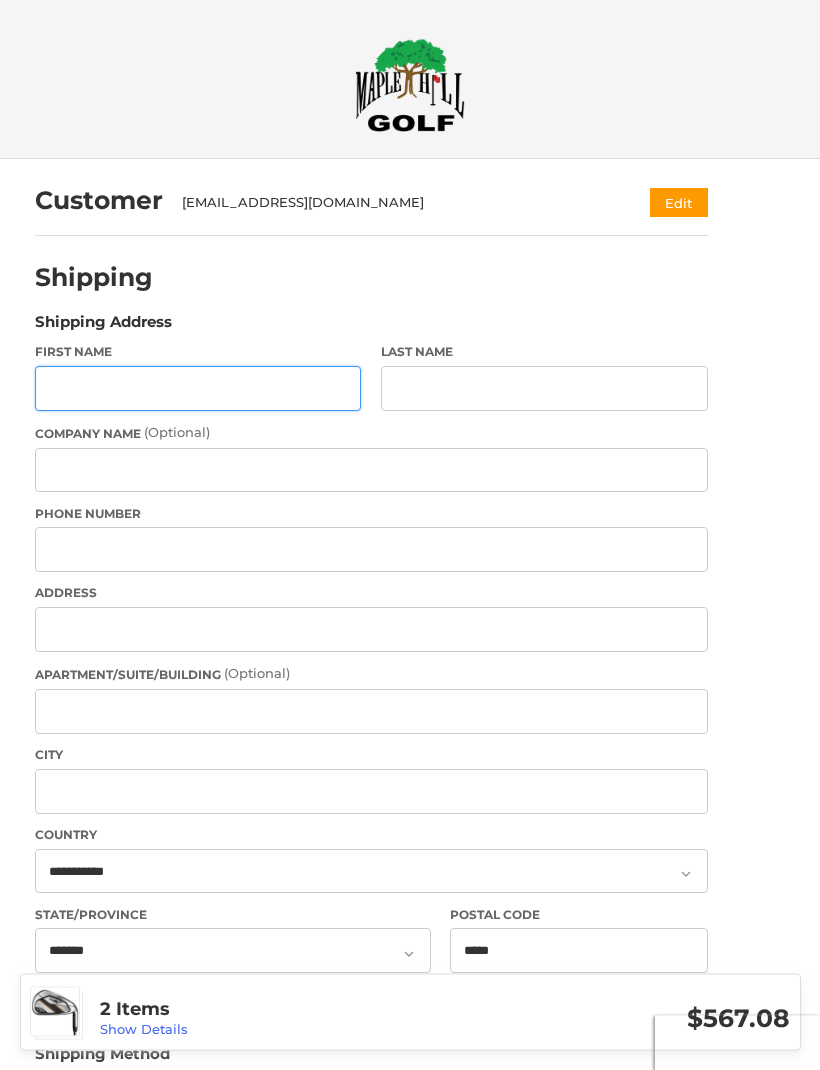 type on "*******" 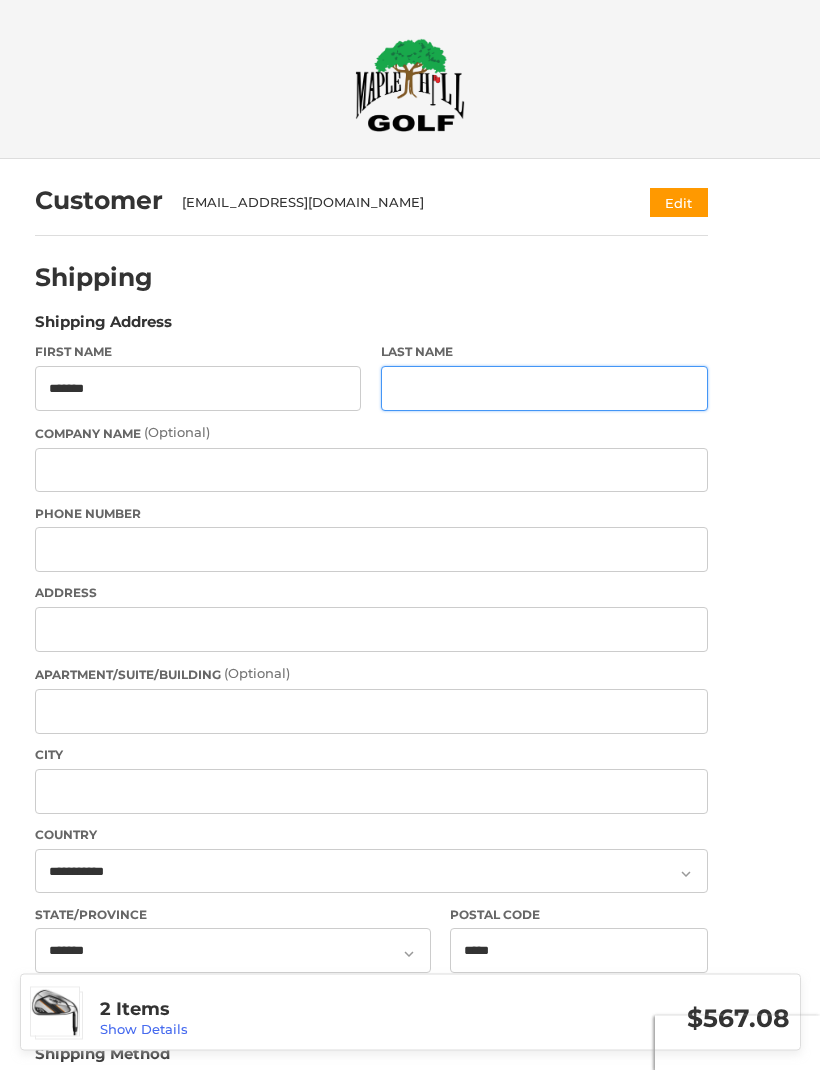 type on "******" 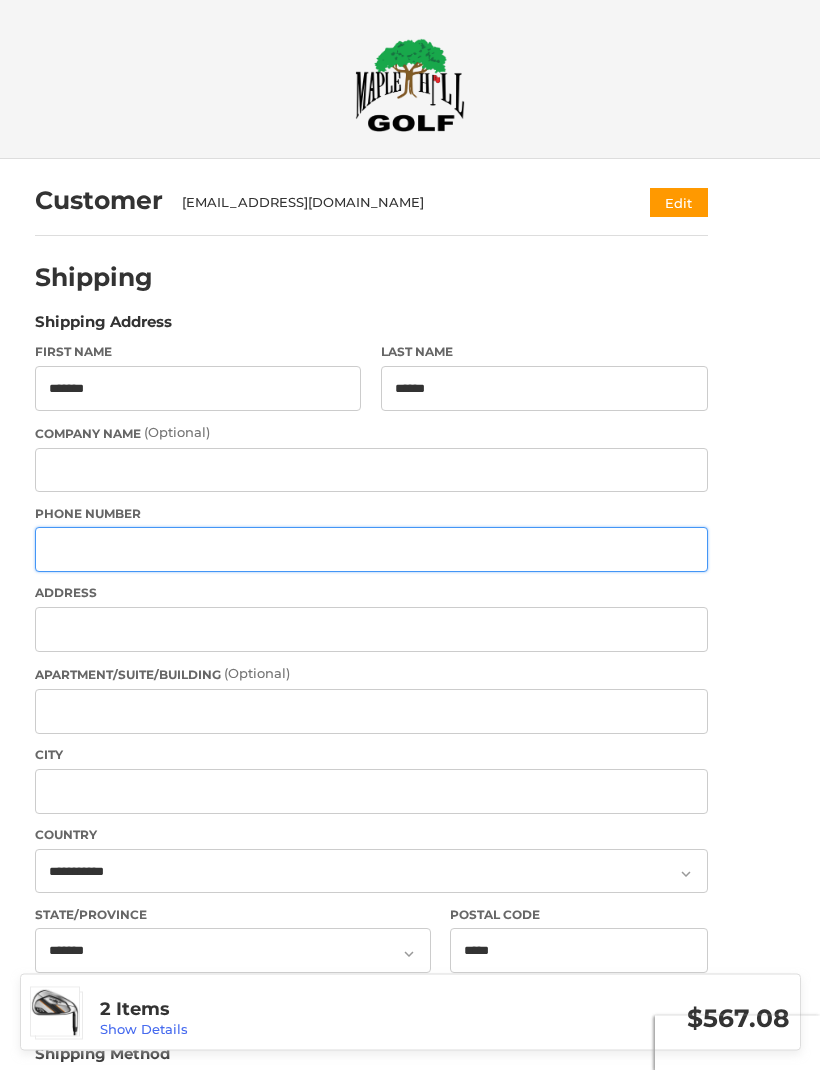 click on "Phone Number" at bounding box center [371, 550] 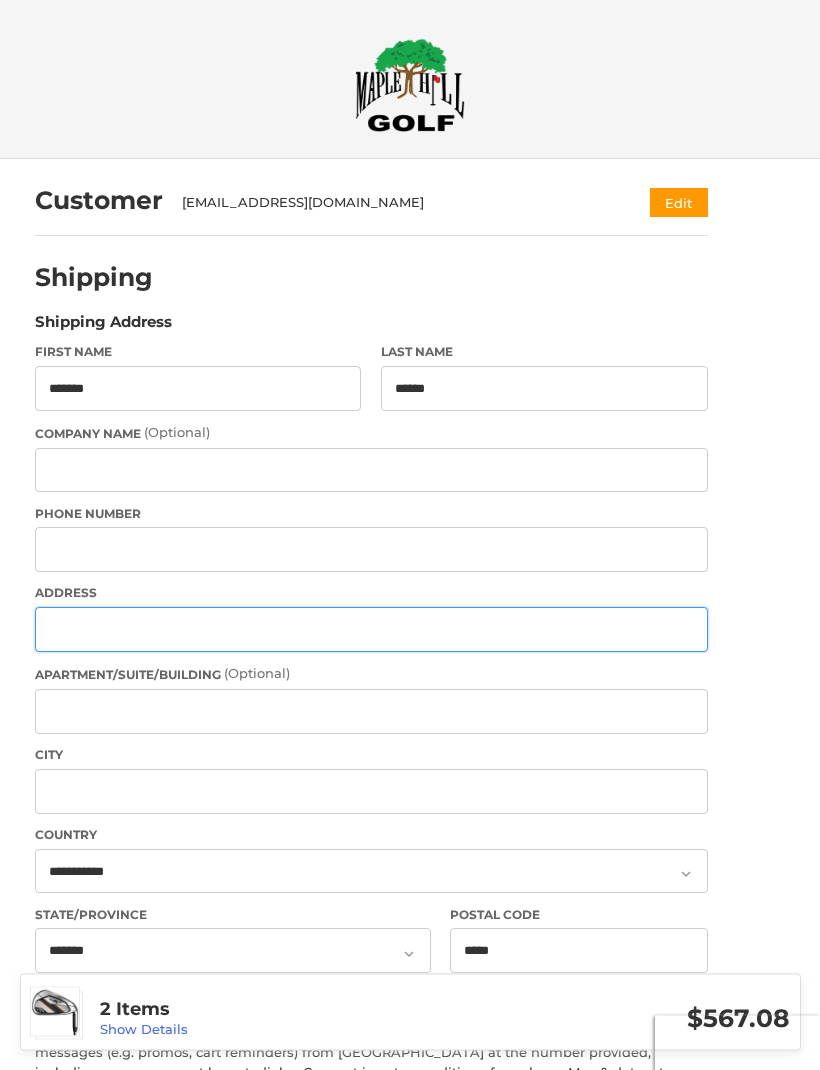 click on "Address" at bounding box center [371, 630] 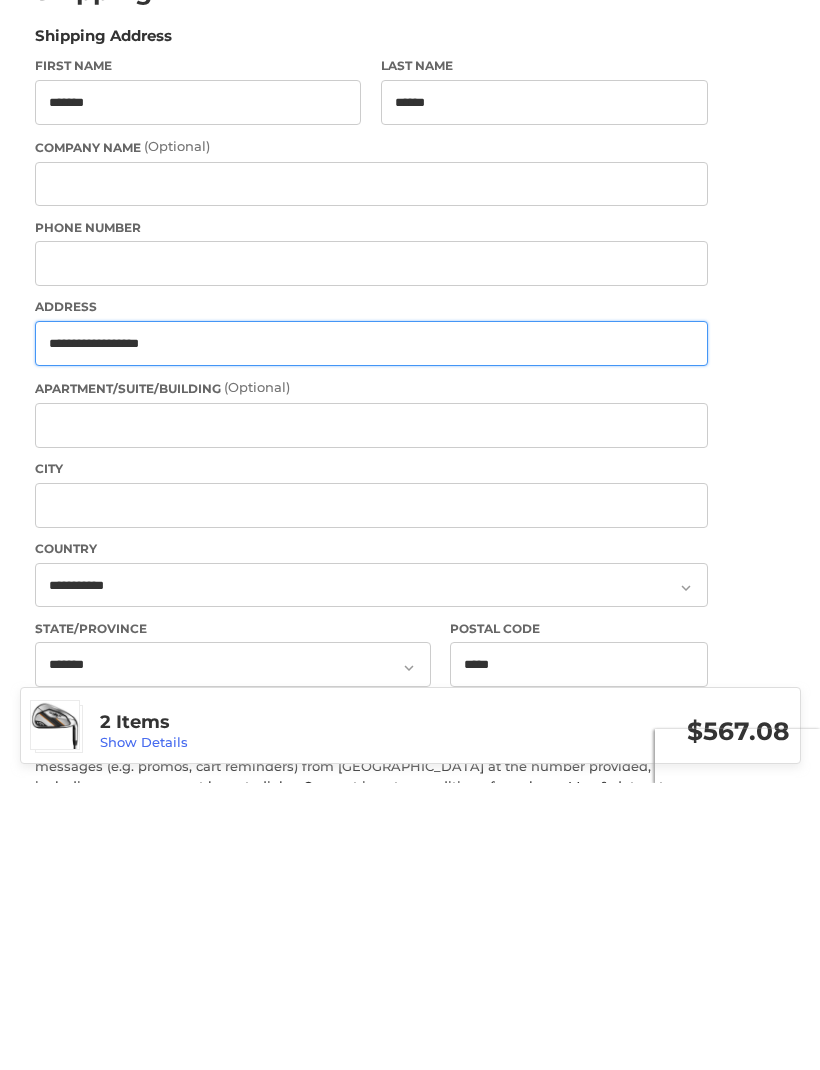 type on "**********" 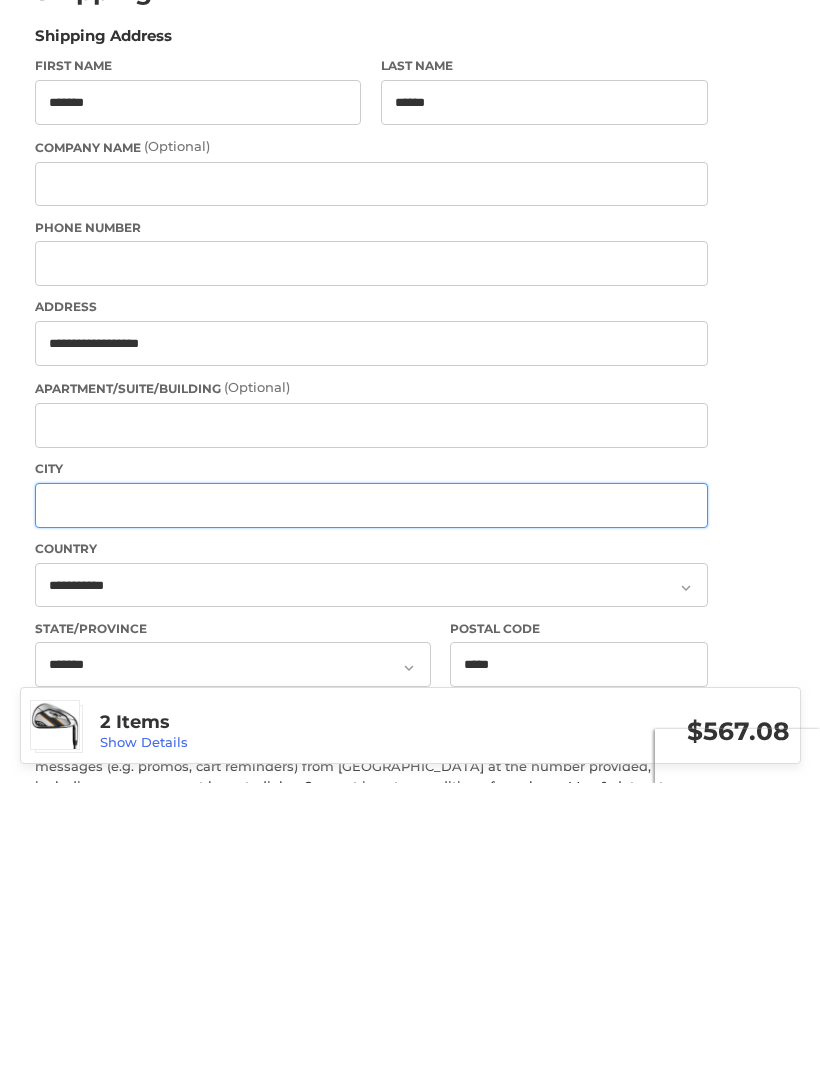 click on "City" at bounding box center [371, 792] 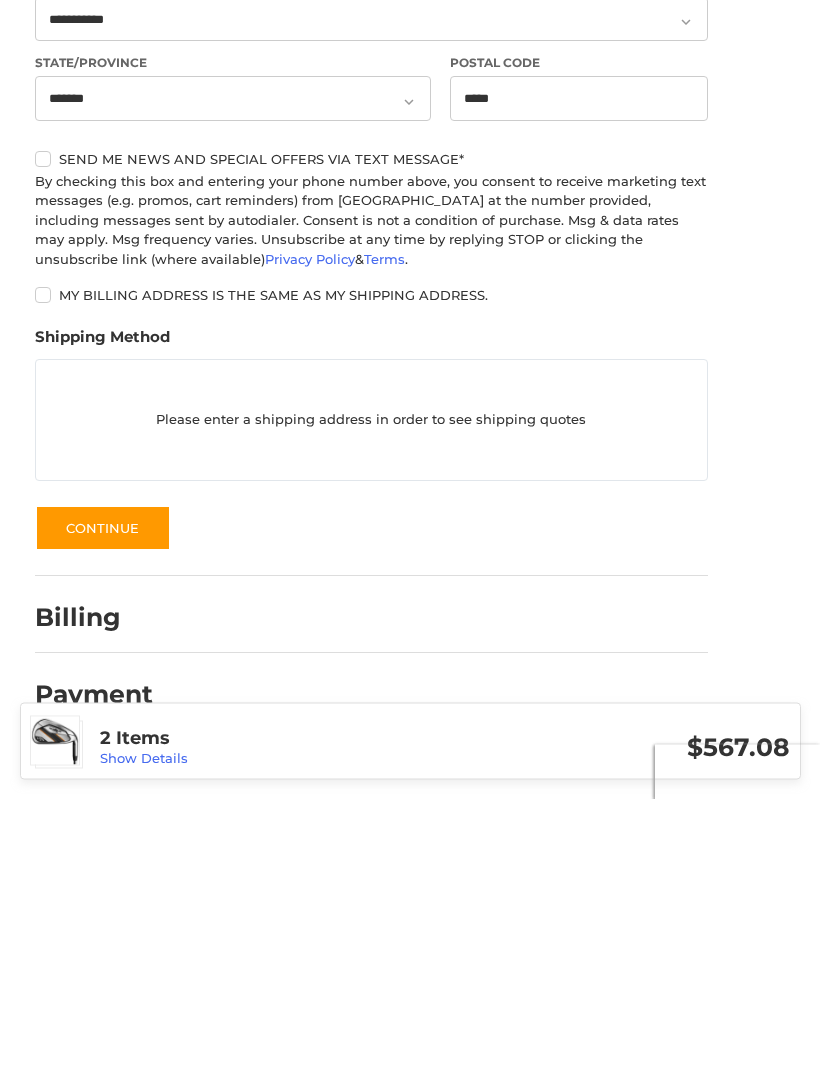 scroll, scrollTop: 608, scrollLeft: 0, axis: vertical 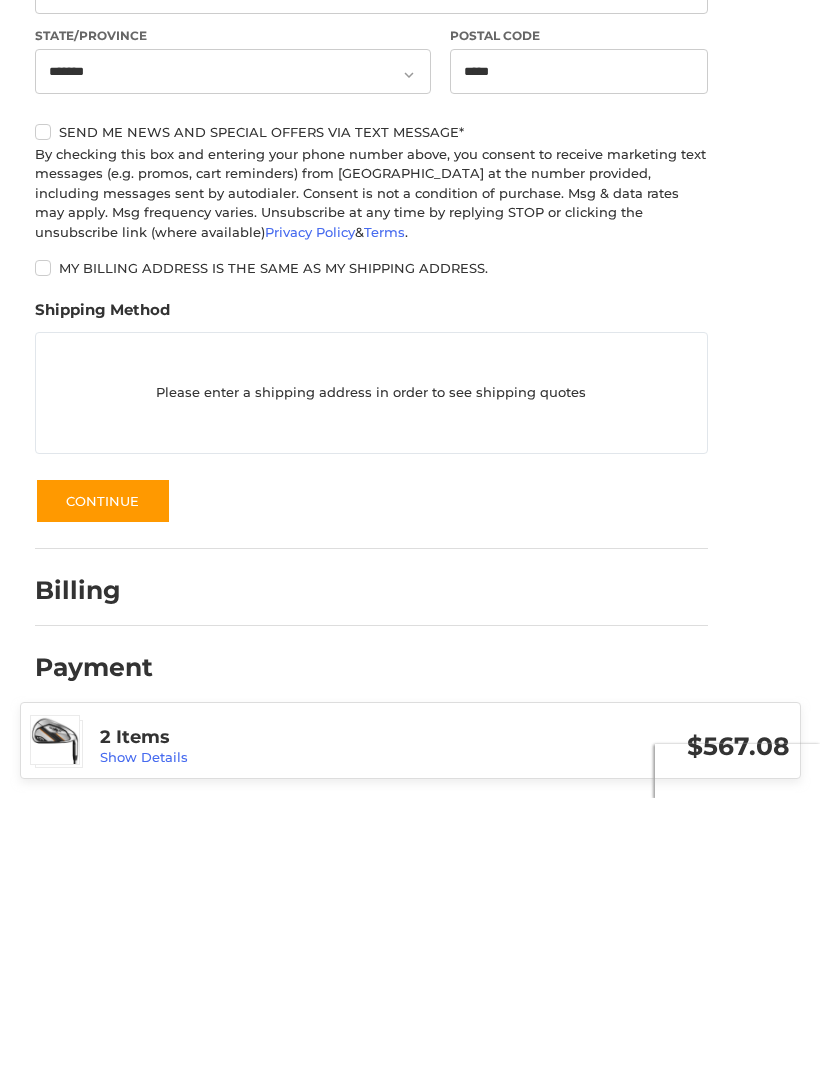 type on "********" 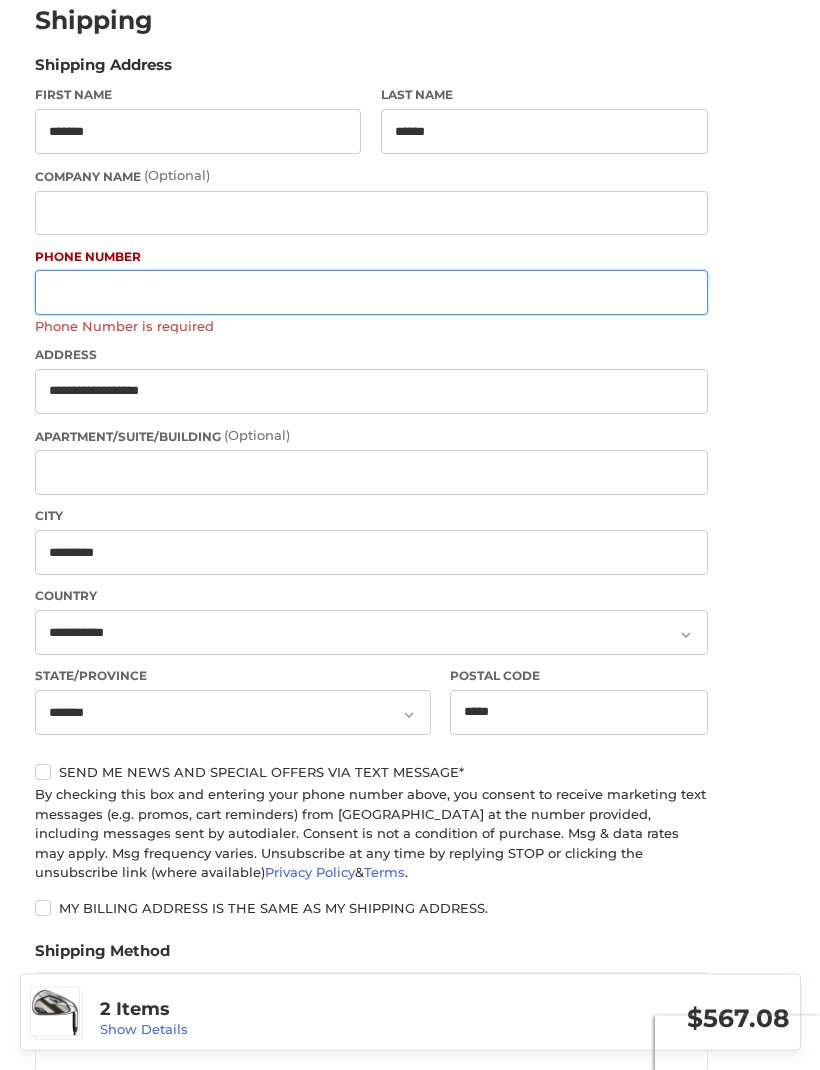 scroll, scrollTop: 151, scrollLeft: 0, axis: vertical 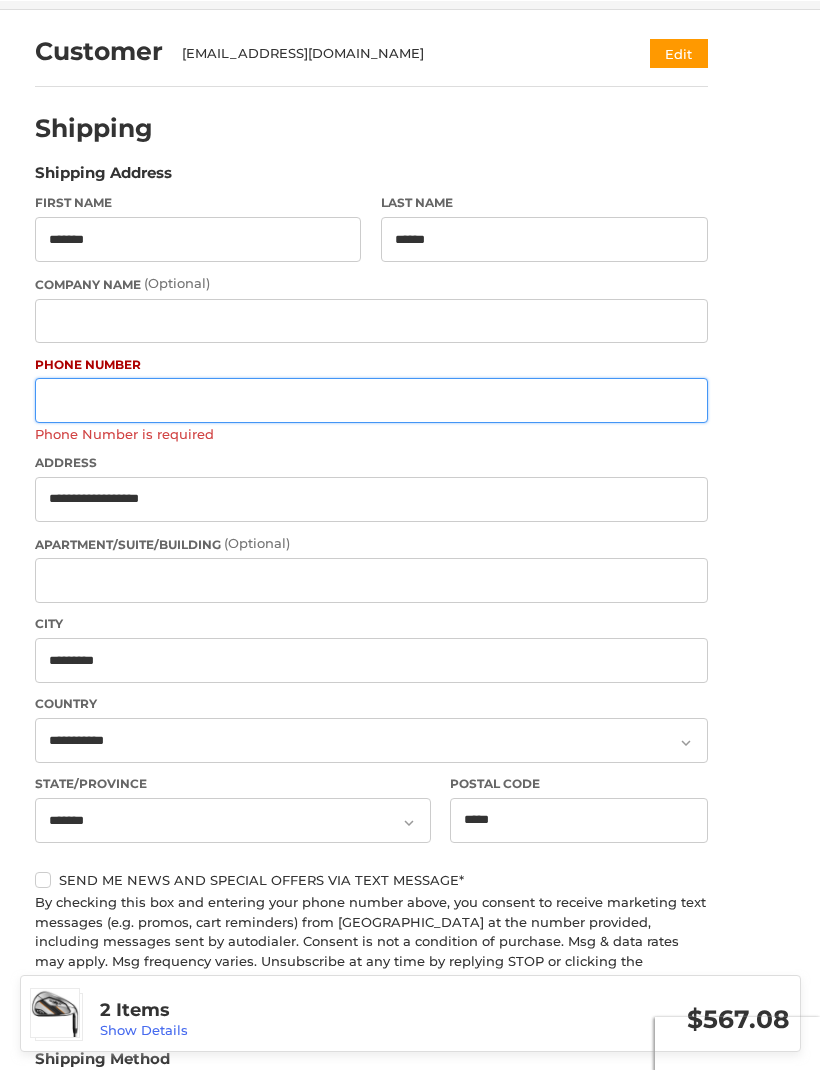 click on "Phone Number" at bounding box center (371, 399) 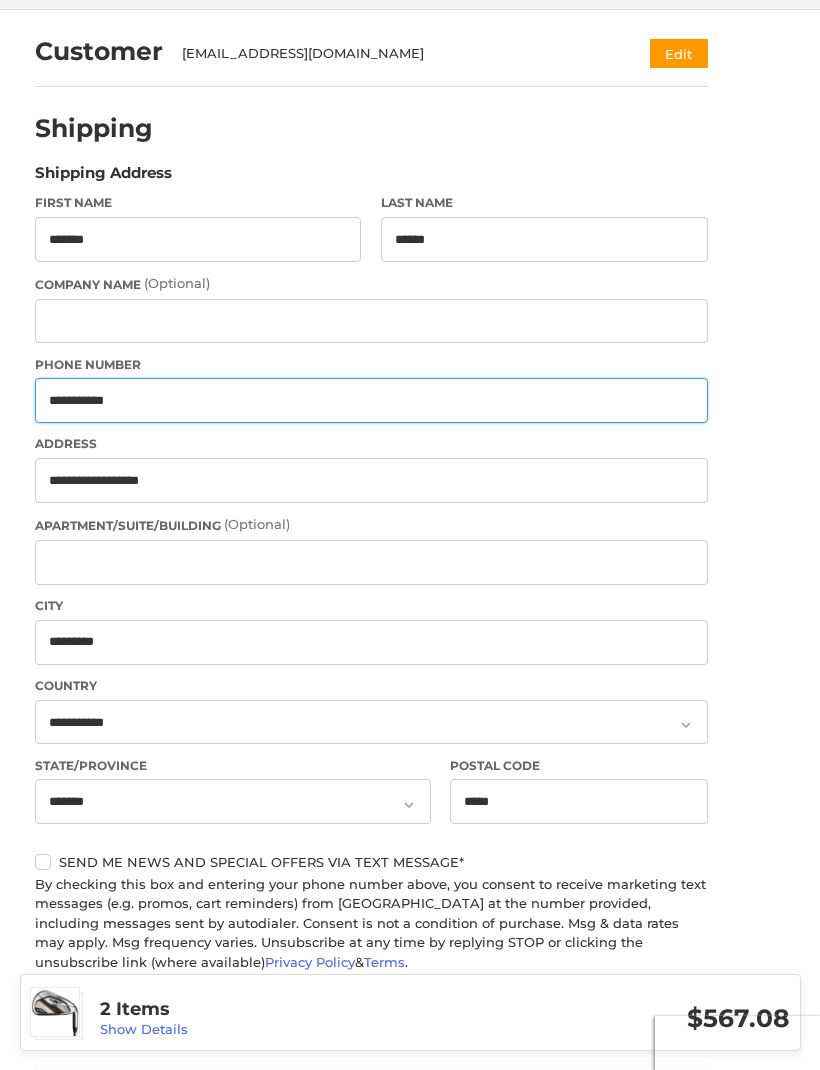 type on "**********" 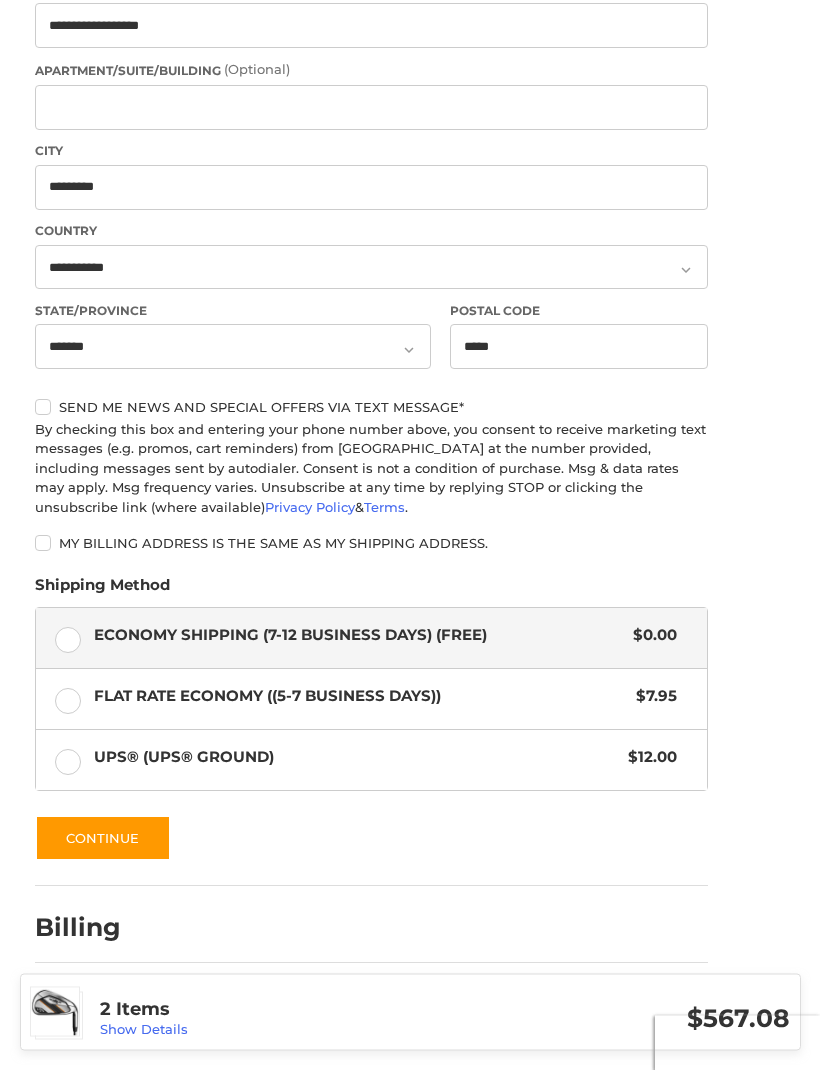 scroll, scrollTop: 604, scrollLeft: 0, axis: vertical 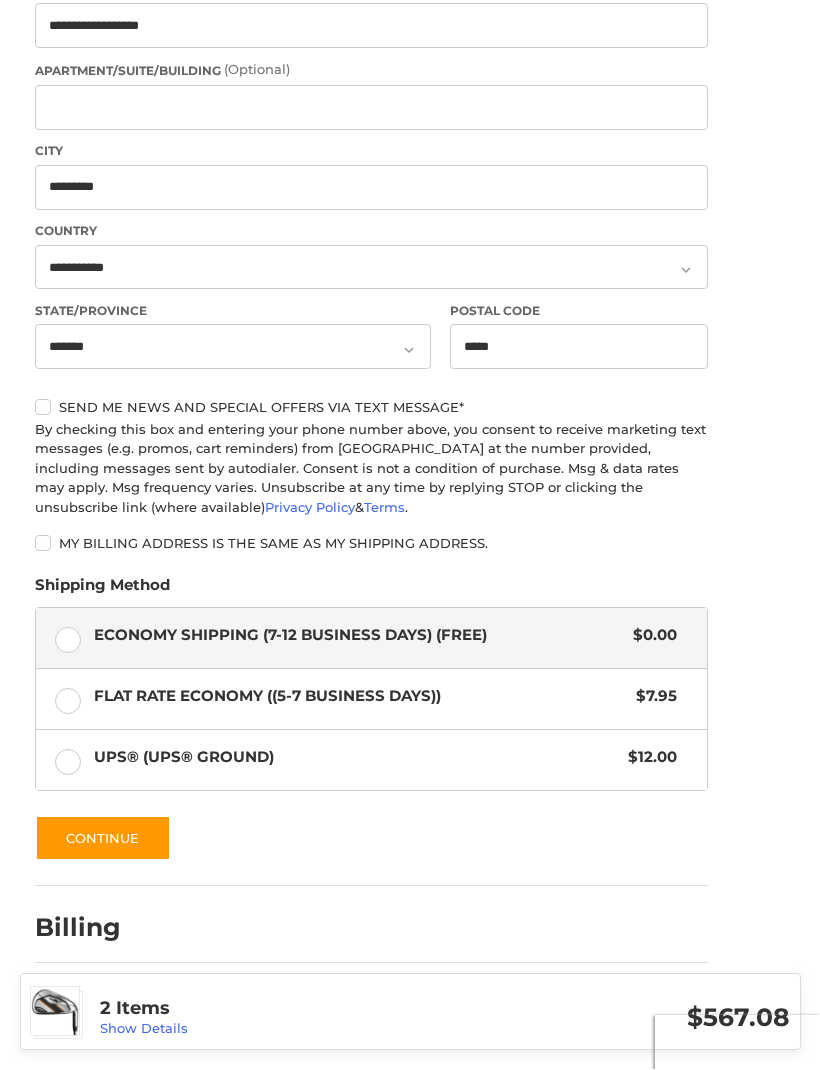 click on "Continue" at bounding box center (103, 839) 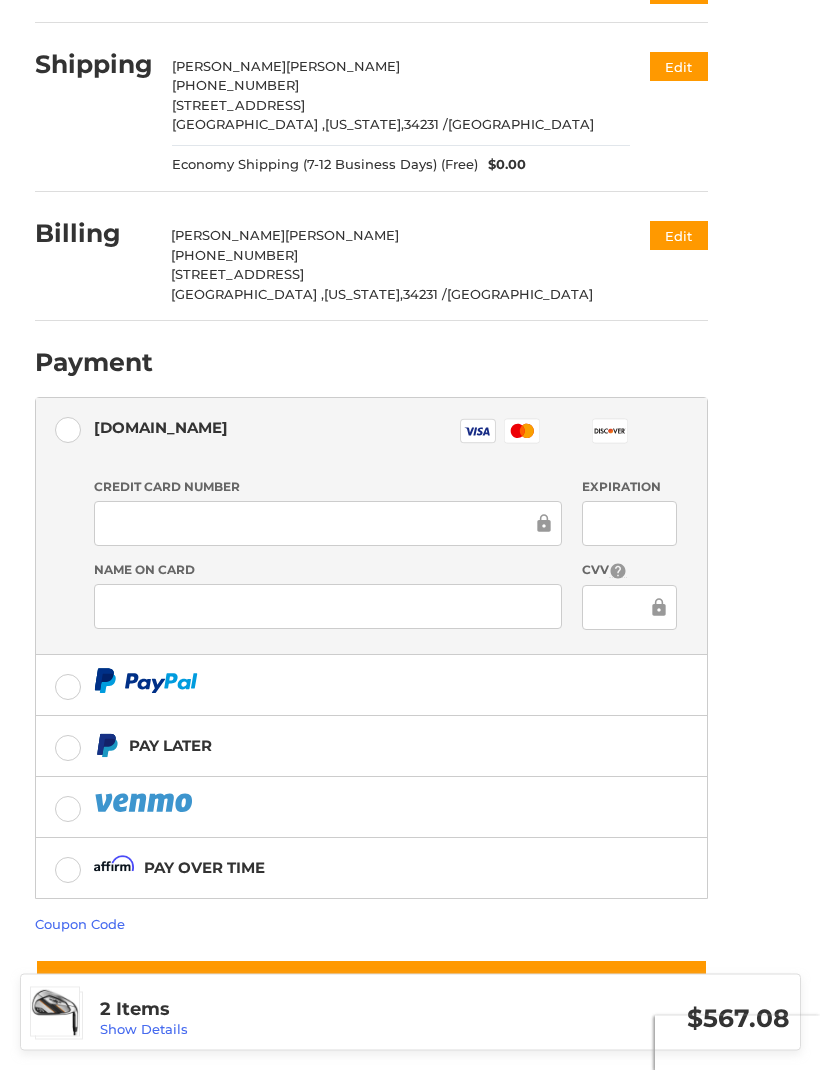 scroll, scrollTop: 213, scrollLeft: 0, axis: vertical 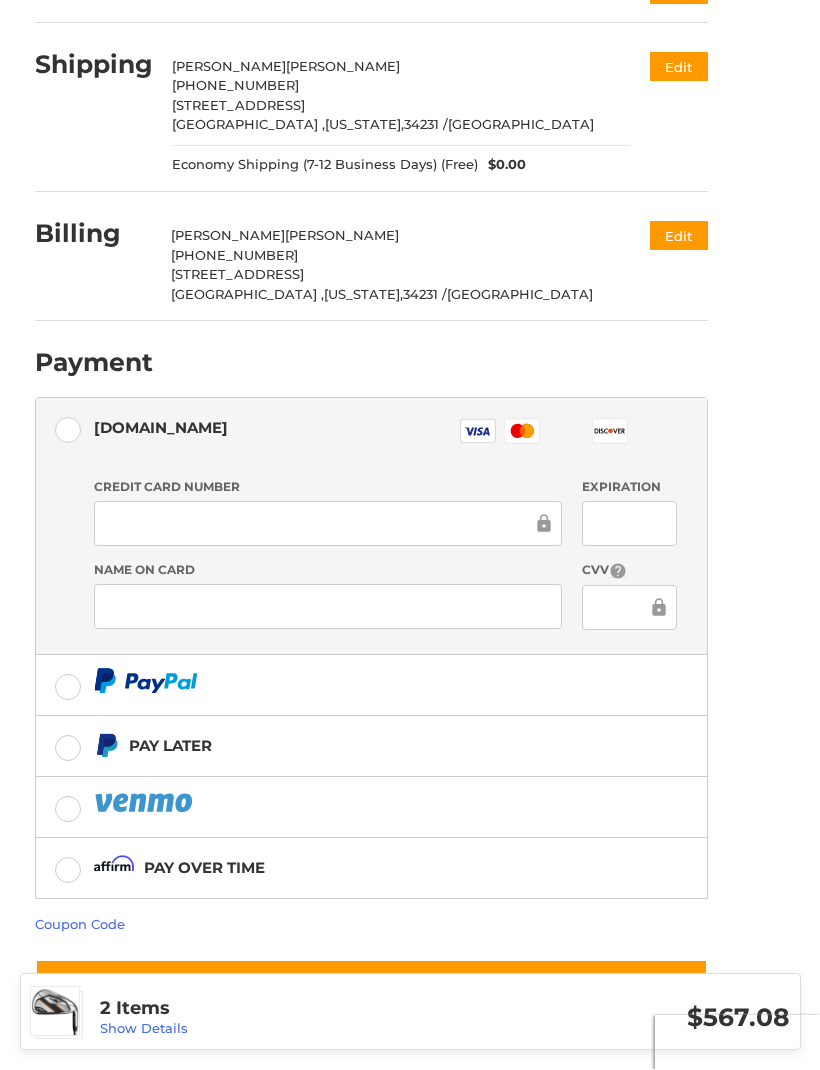 click on "2 Items" at bounding box center [272, 1009] 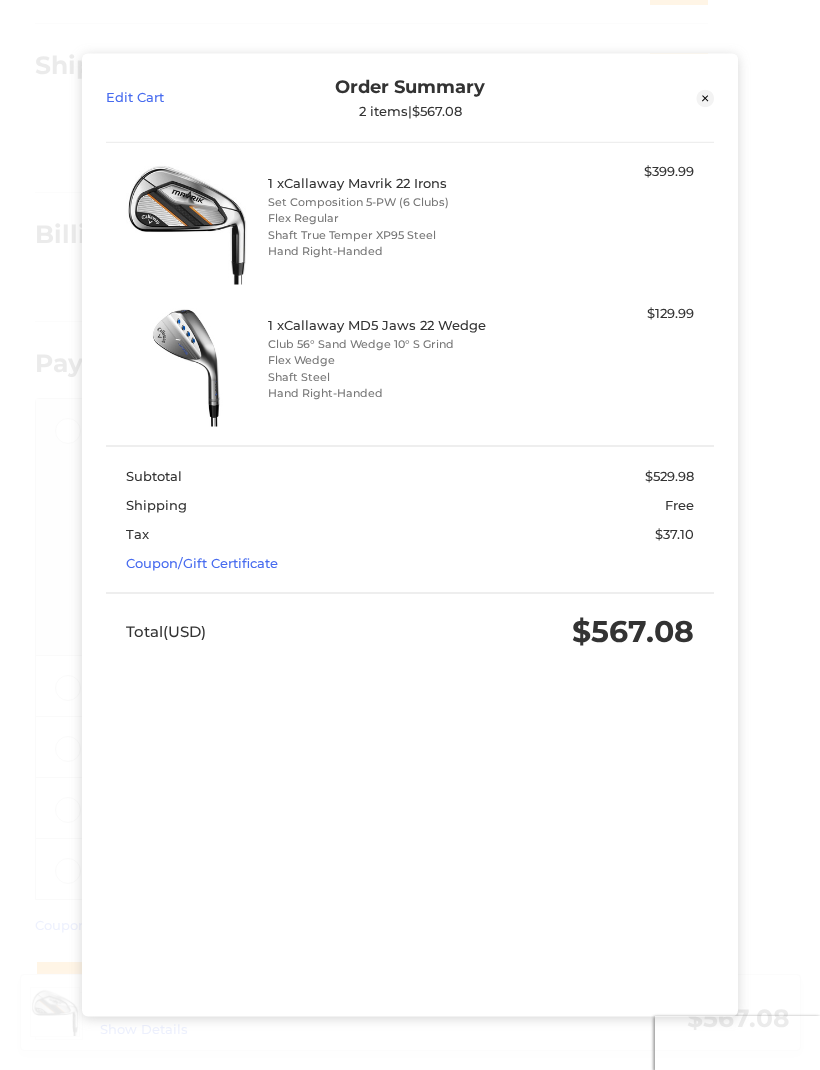 click on "Coupon/Gift Certificate" at bounding box center [202, 563] 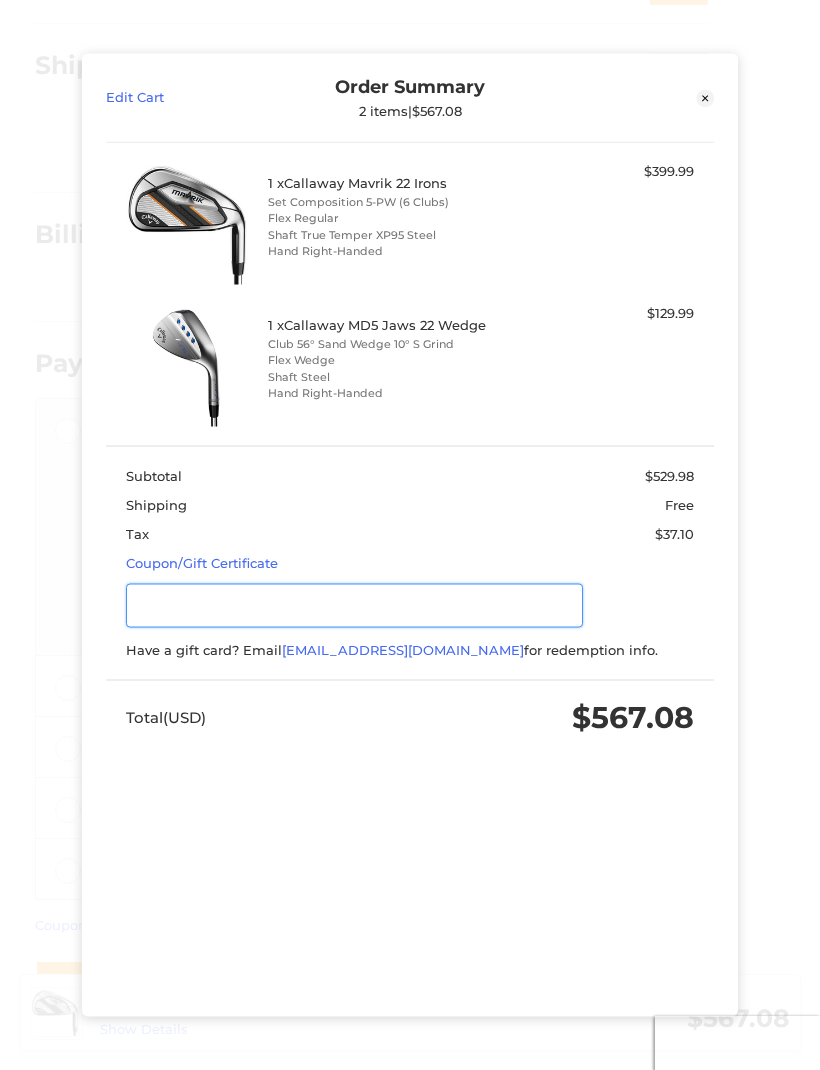click at bounding box center (354, 605) 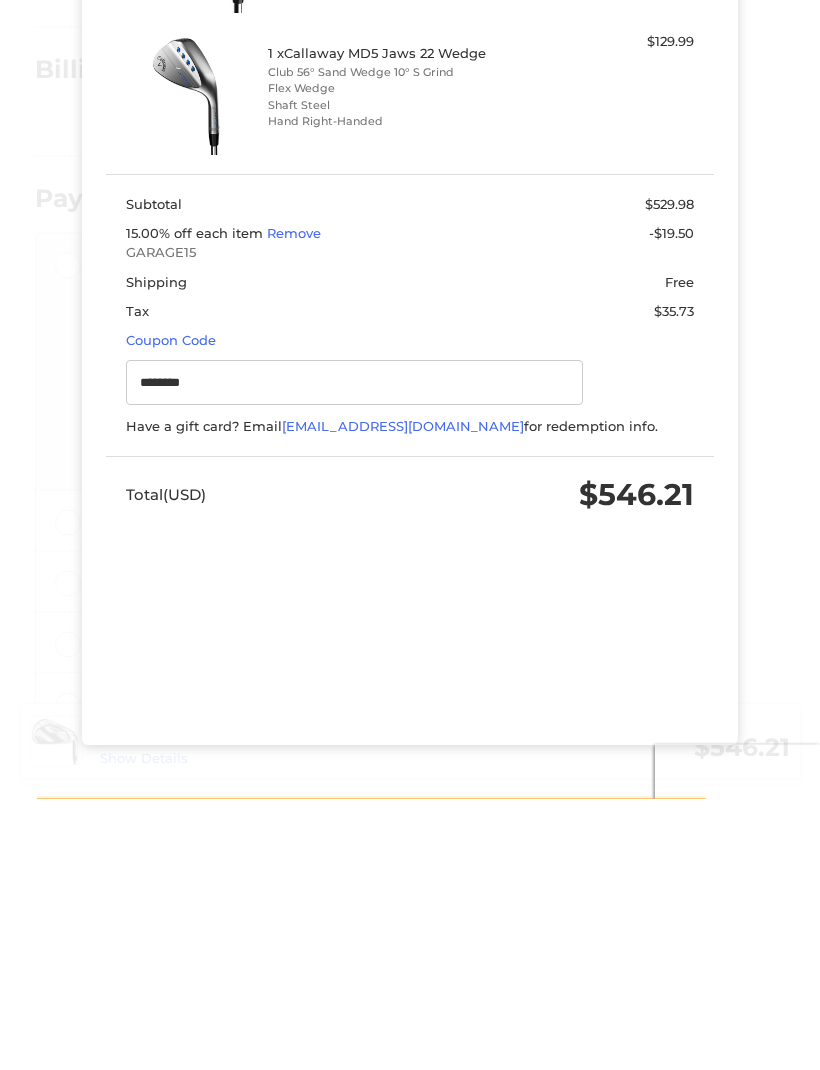 scroll, scrollTop: 213, scrollLeft: 0, axis: vertical 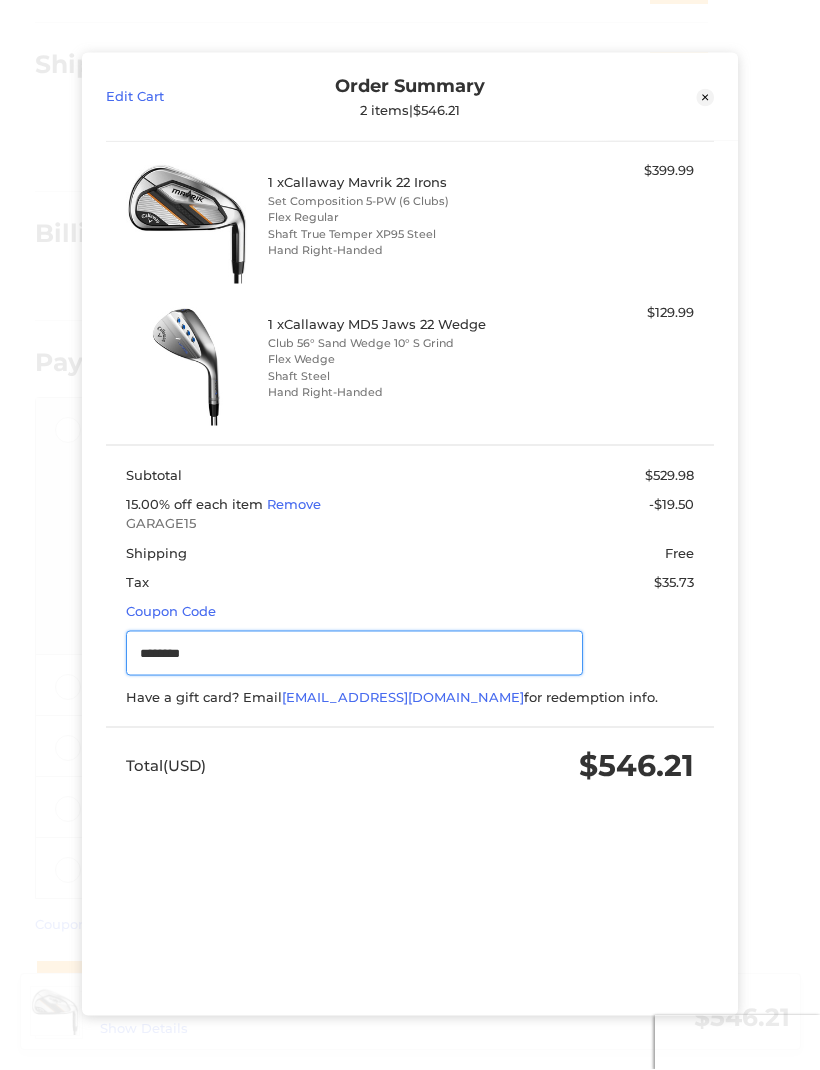 type on "********" 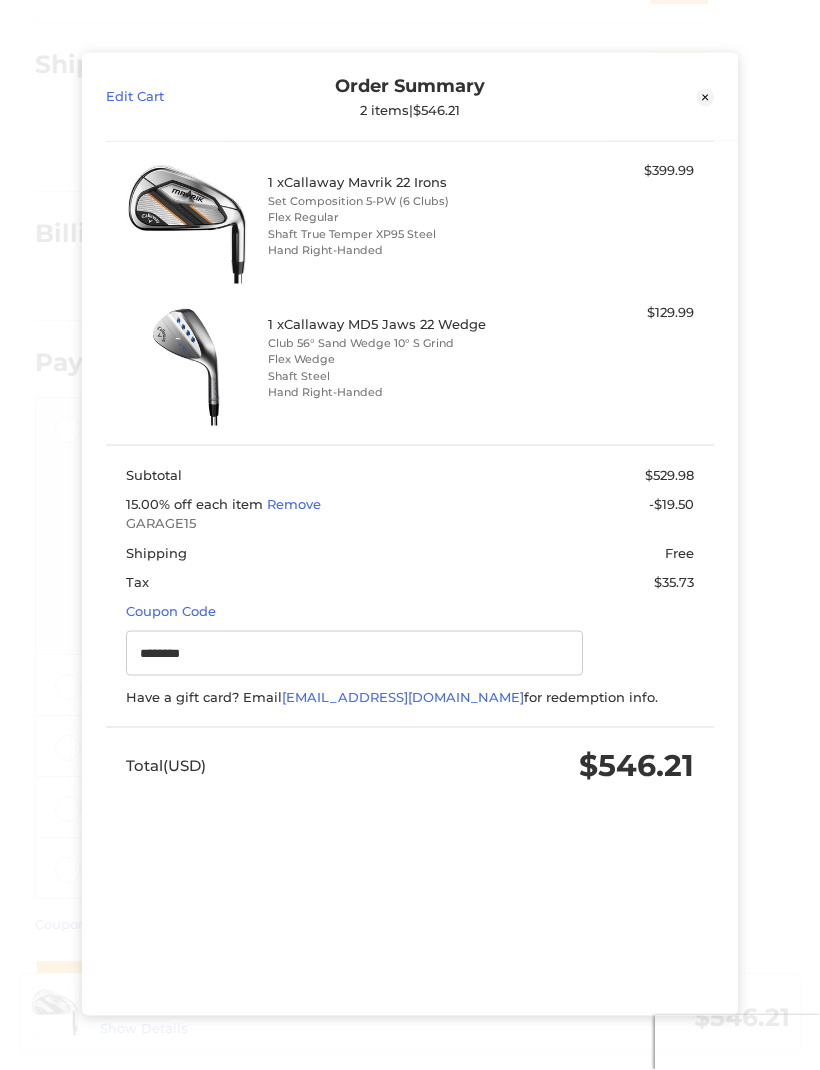 click 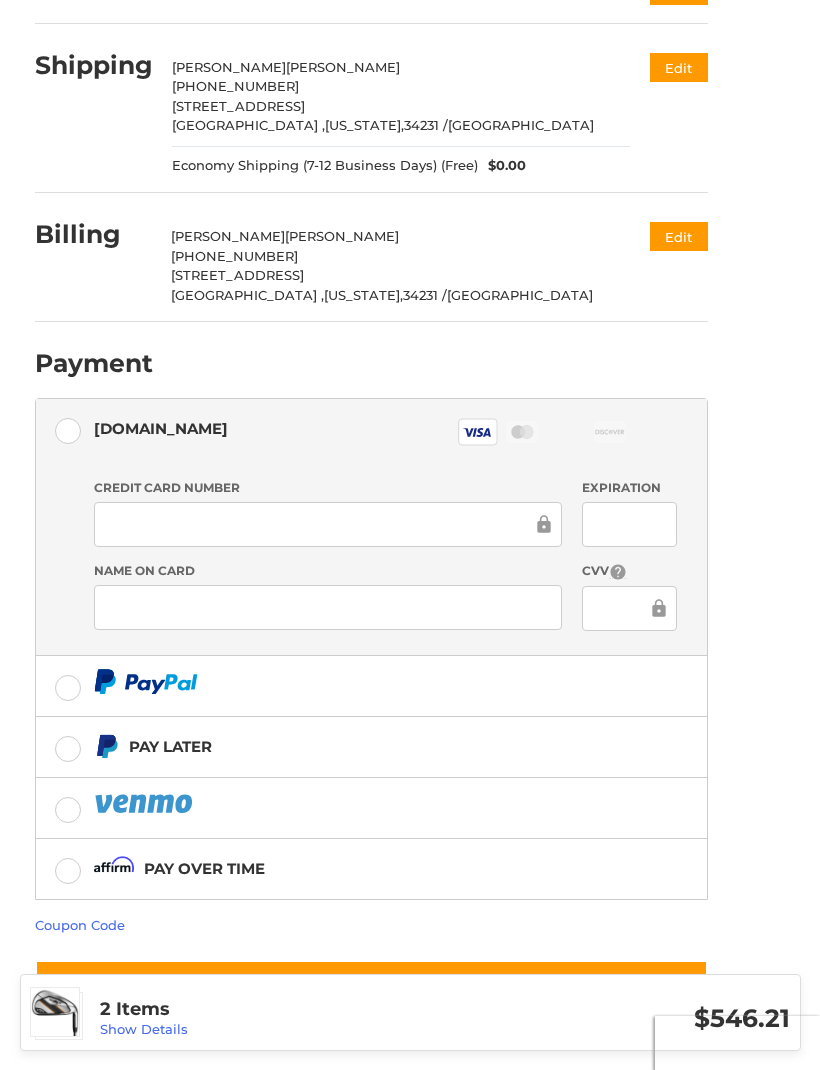 click on "Coupon Code" at bounding box center (80, 925) 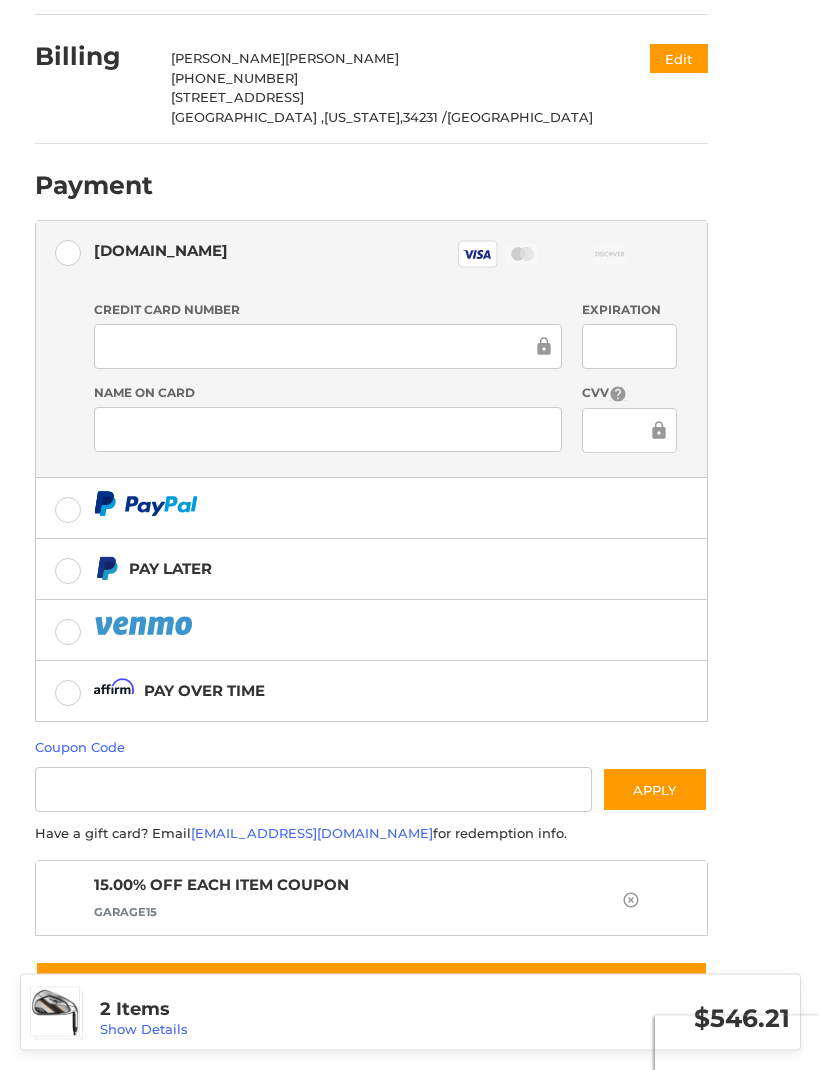 scroll, scrollTop: 390, scrollLeft: 0, axis: vertical 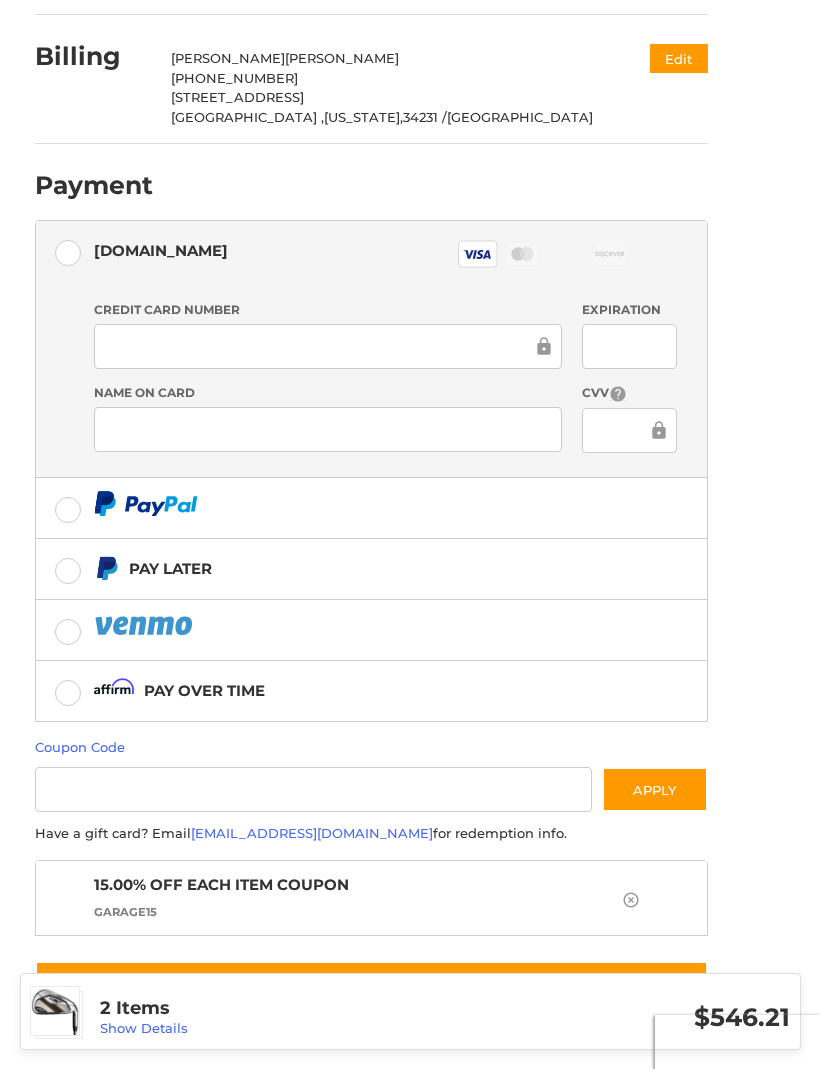 click on "Place Order" at bounding box center (371, 990) 